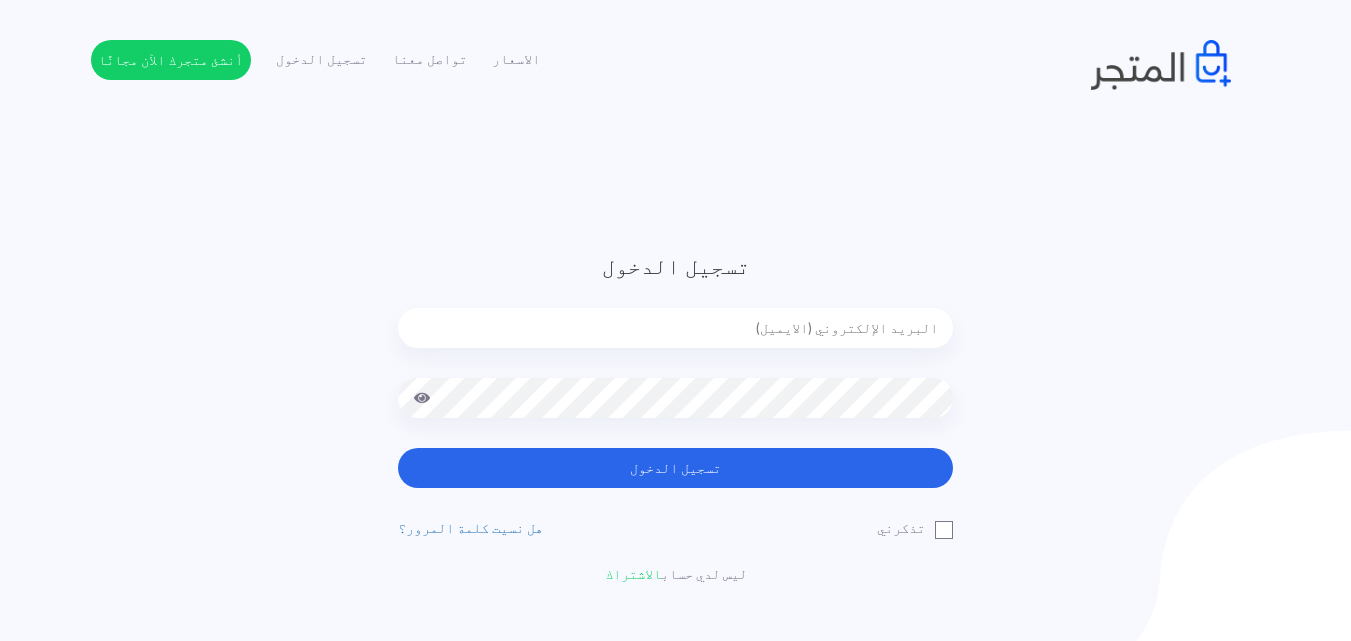 scroll, scrollTop: 0, scrollLeft: 0, axis: both 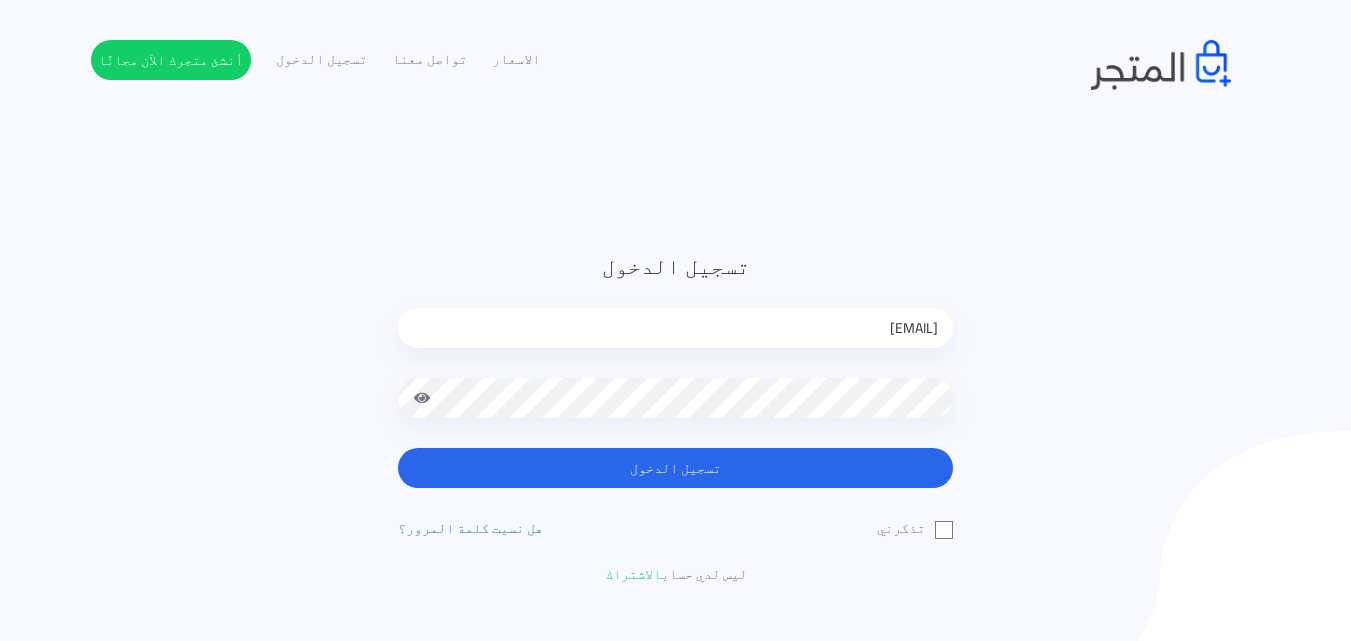 click at bounding box center (422, 398) 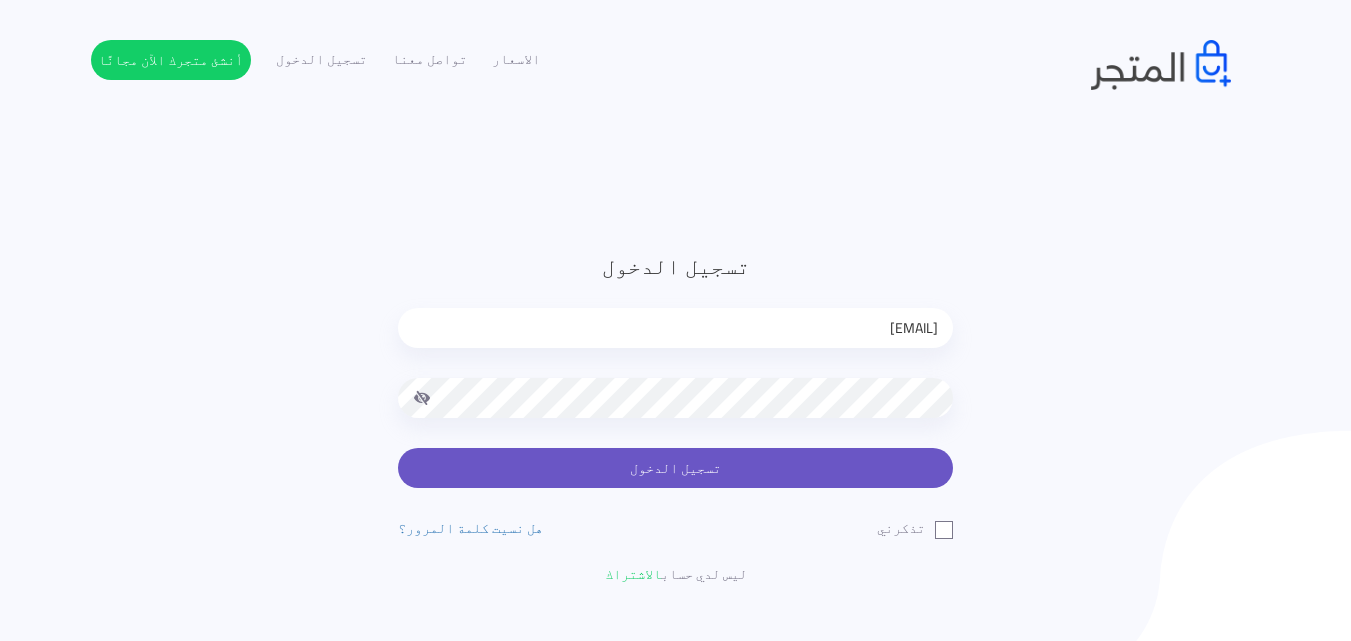 click on "تسجيل الدخول" at bounding box center [675, 468] 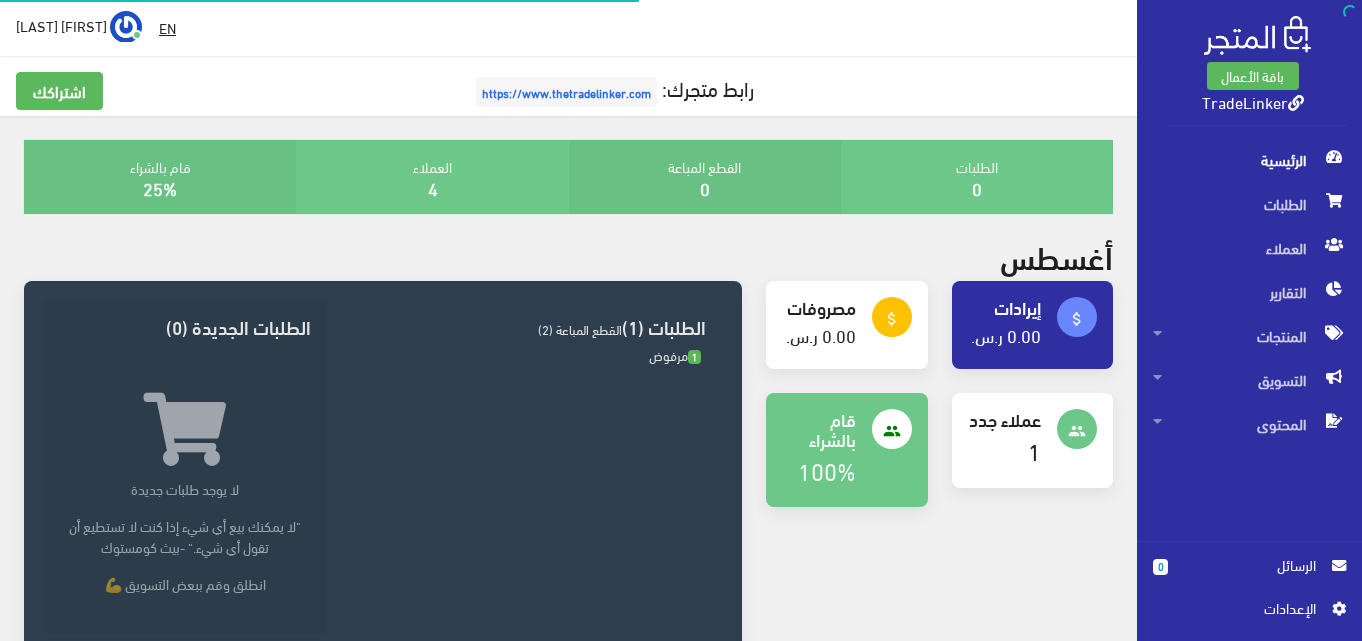 scroll, scrollTop: 0, scrollLeft: 0, axis: both 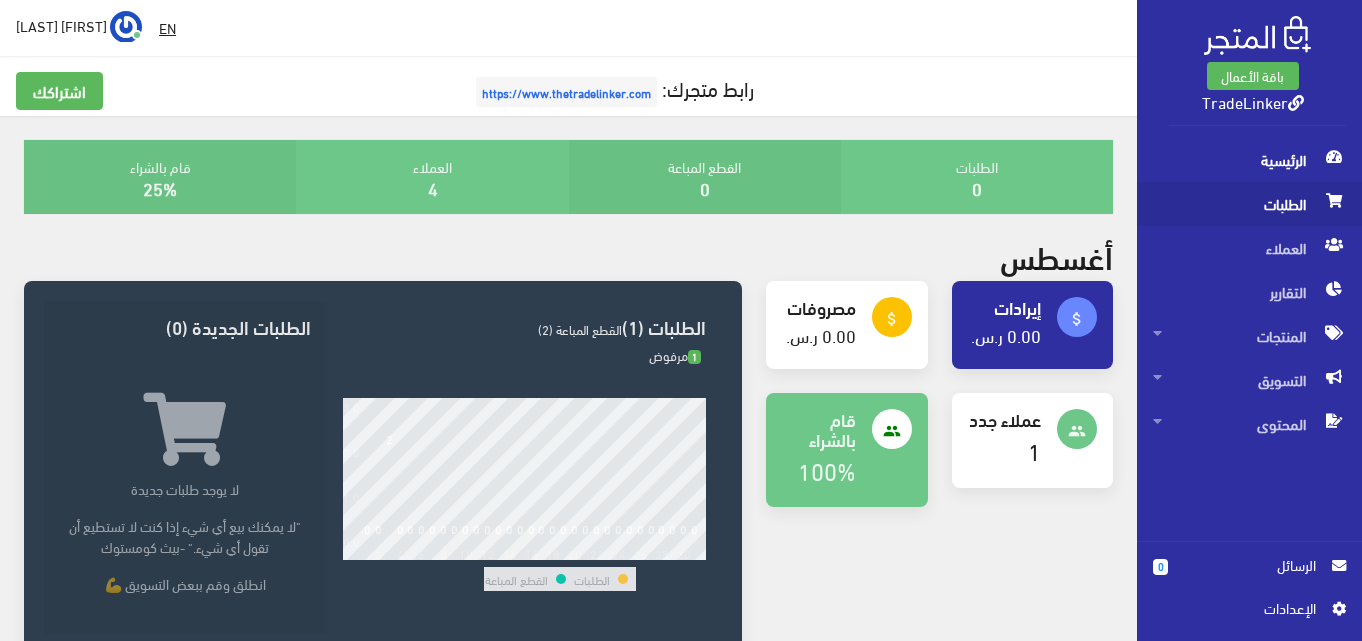 click on "الطلبات" at bounding box center (1249, 204) 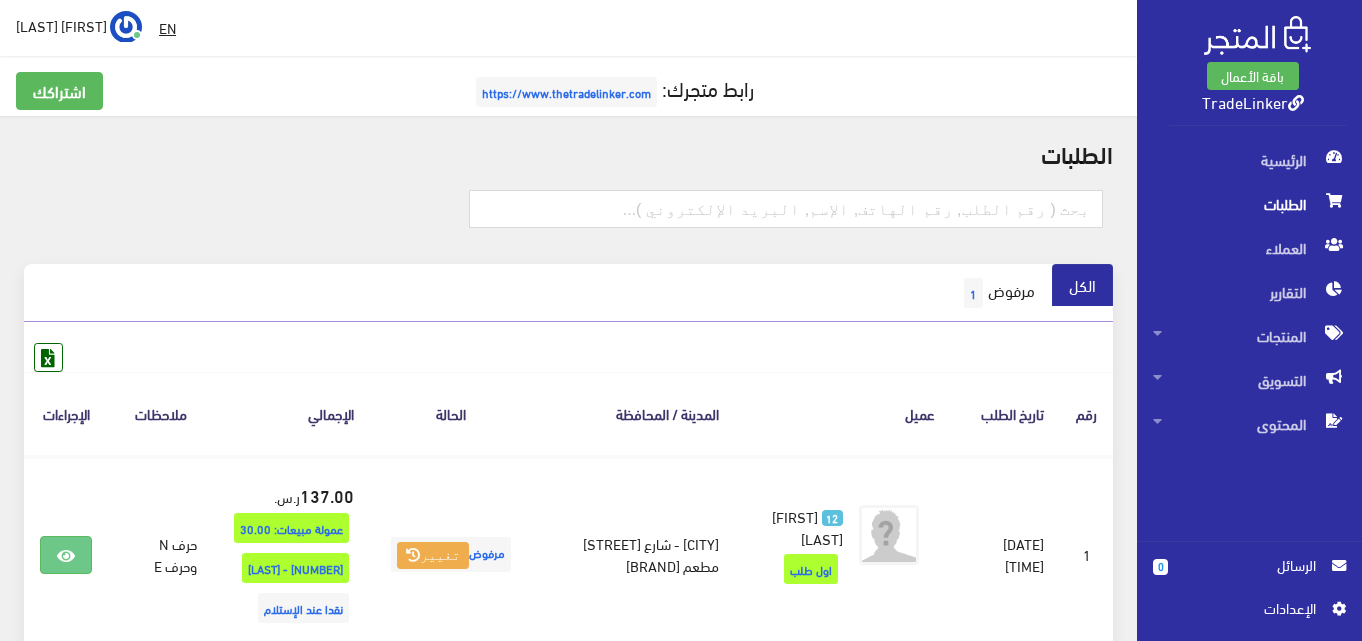 scroll, scrollTop: 175, scrollLeft: 0, axis: vertical 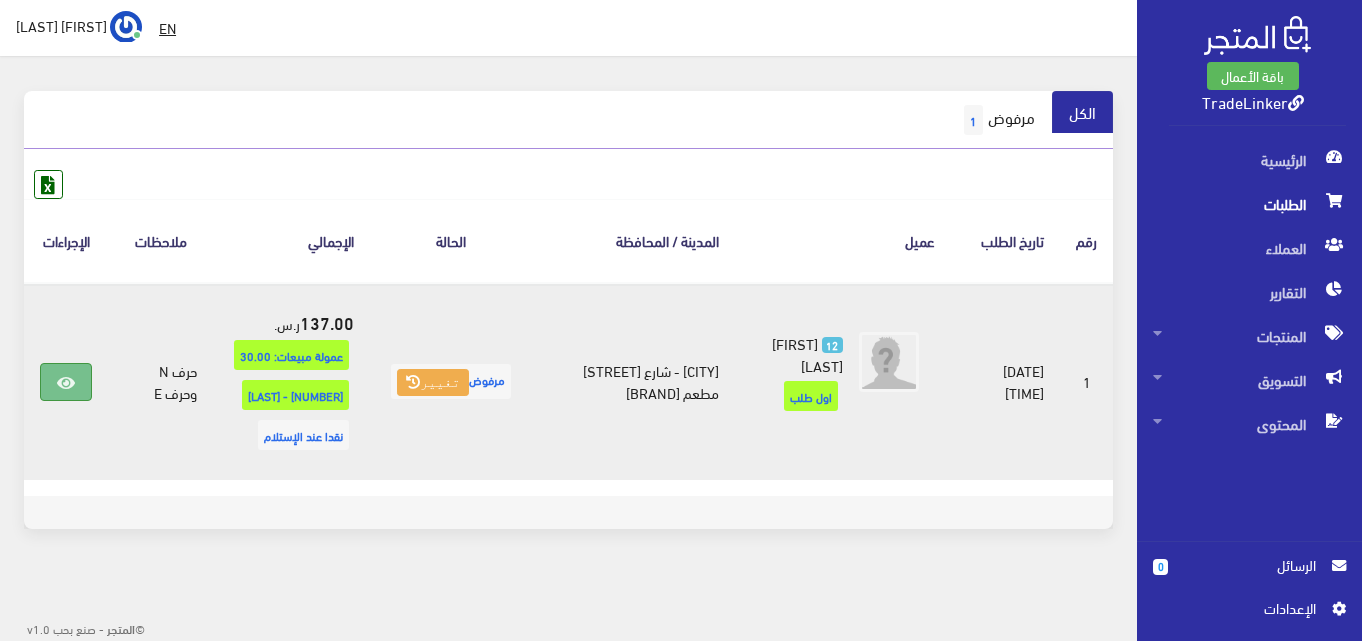 click at bounding box center (66, 383) 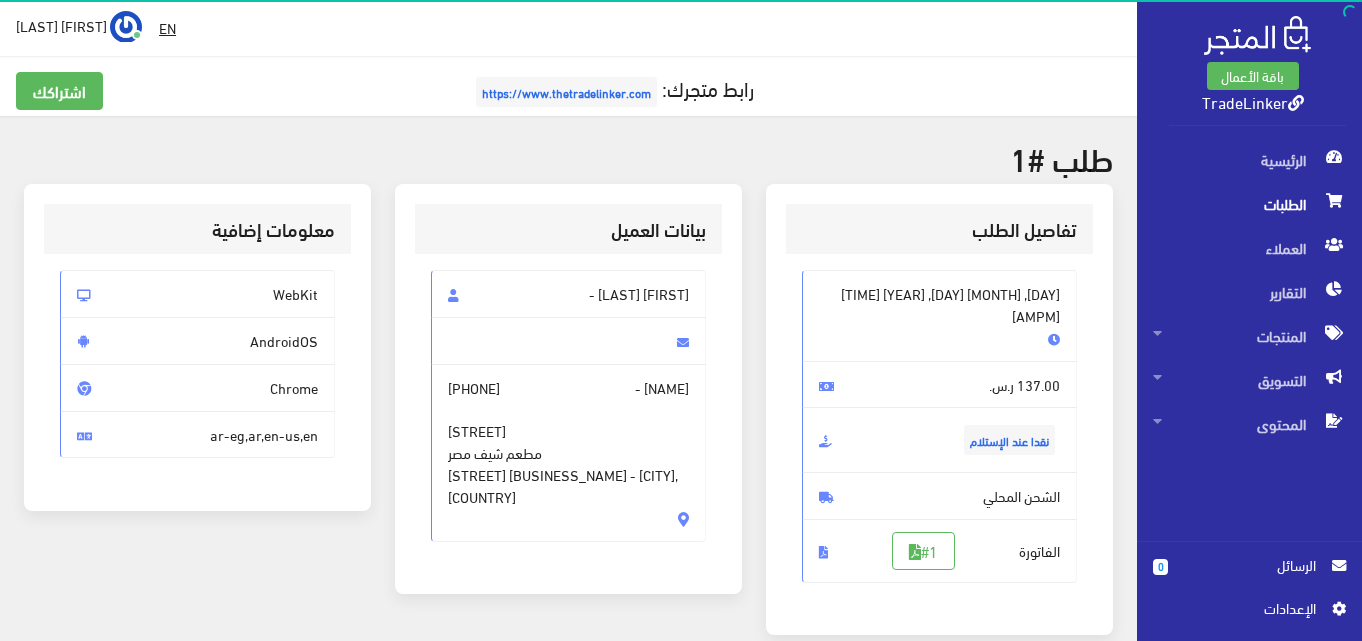 scroll, scrollTop: 100, scrollLeft: 0, axis: vertical 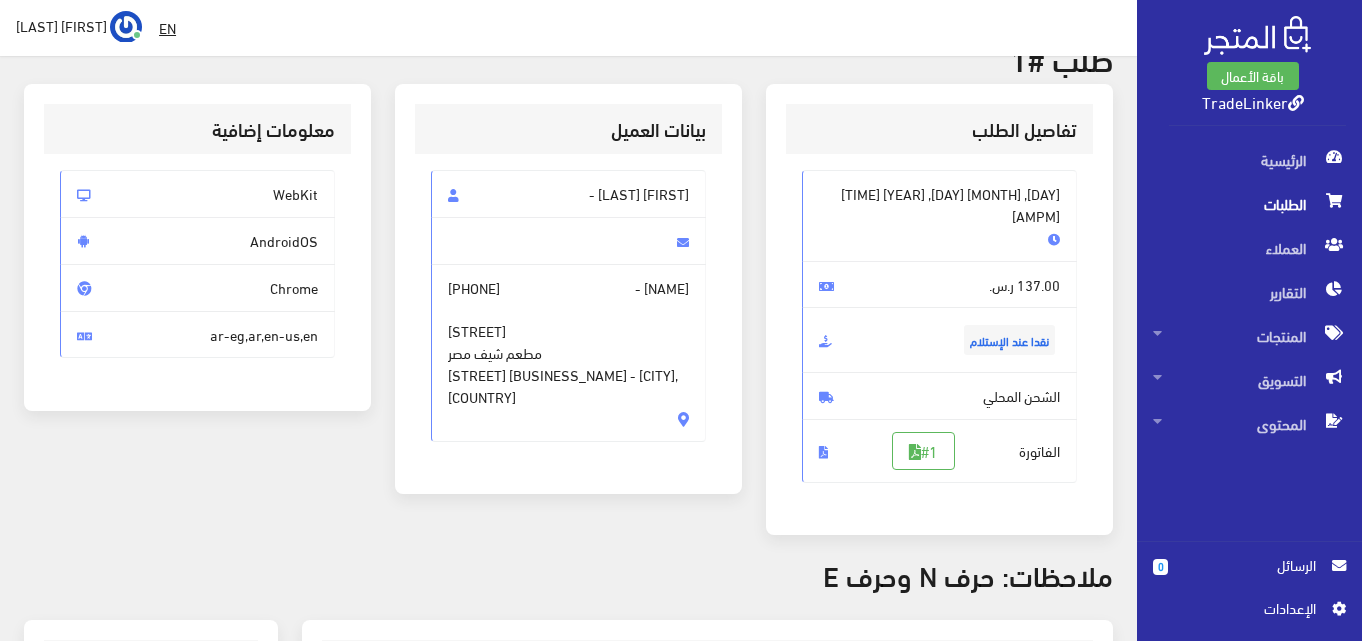 drag, startPoint x: 537, startPoint y: 404, endPoint x: 689, endPoint y: 342, distance: 164.15846 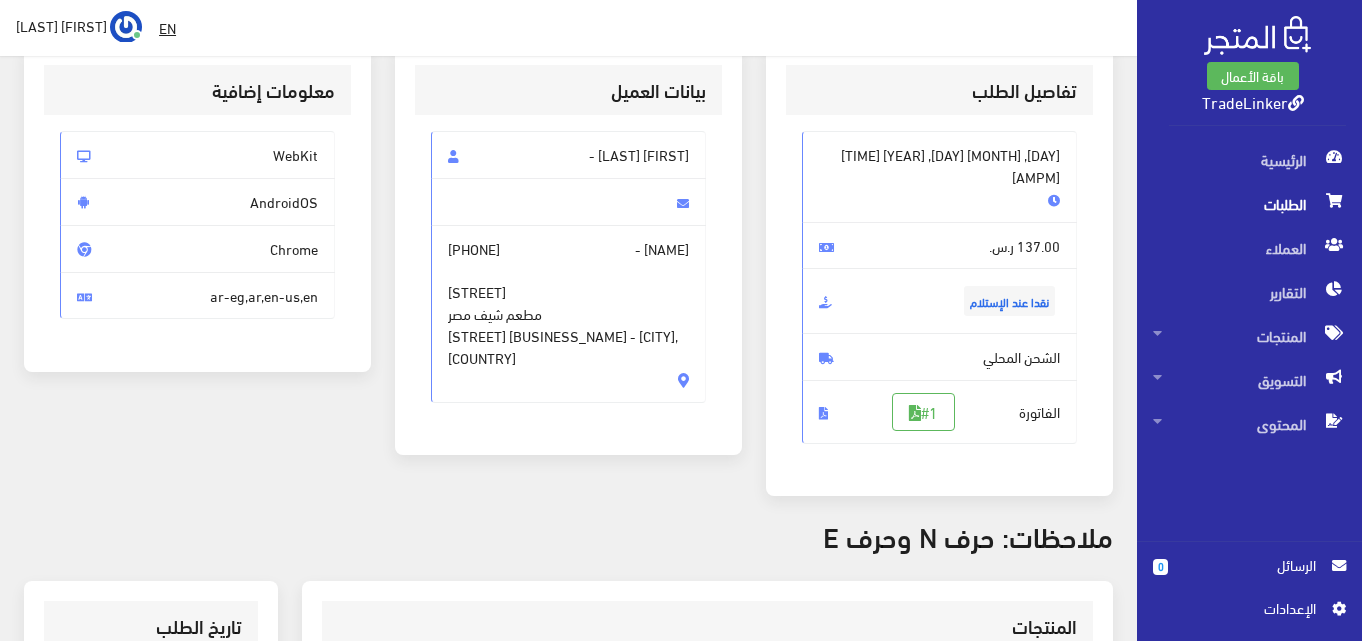 scroll, scrollTop: 200, scrollLeft: 0, axis: vertical 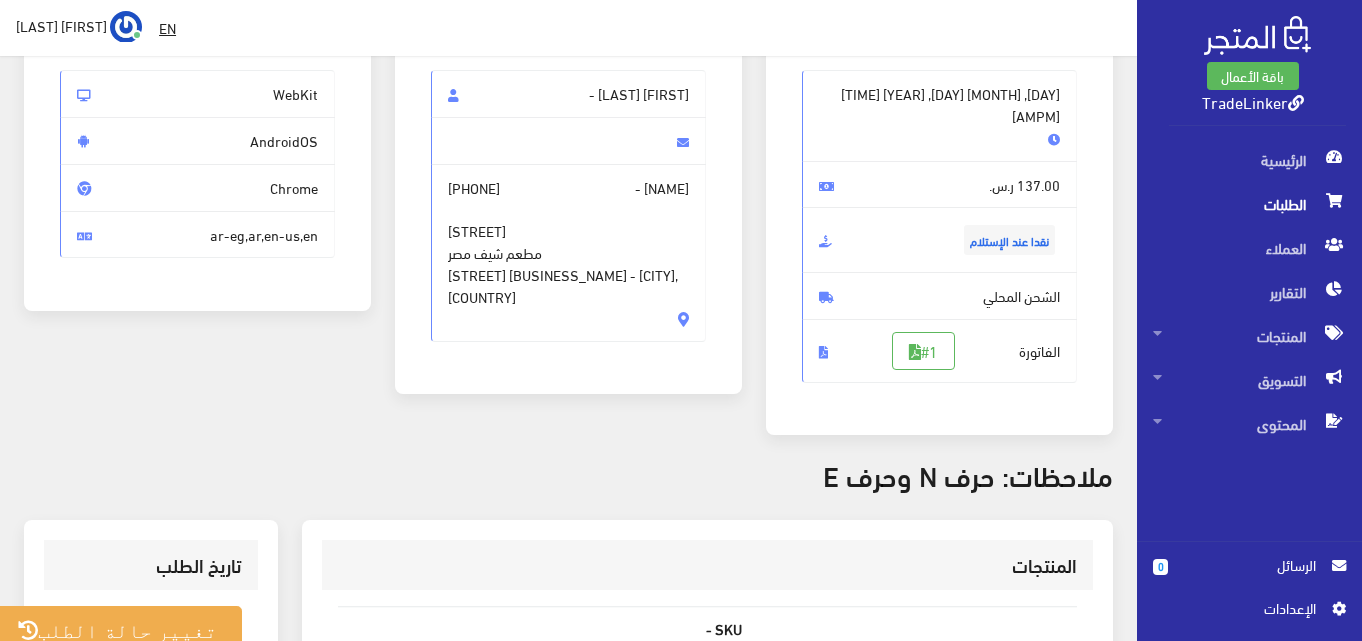 click on "ملاحظات: حرف N وحرف E" at bounding box center [568, 474] 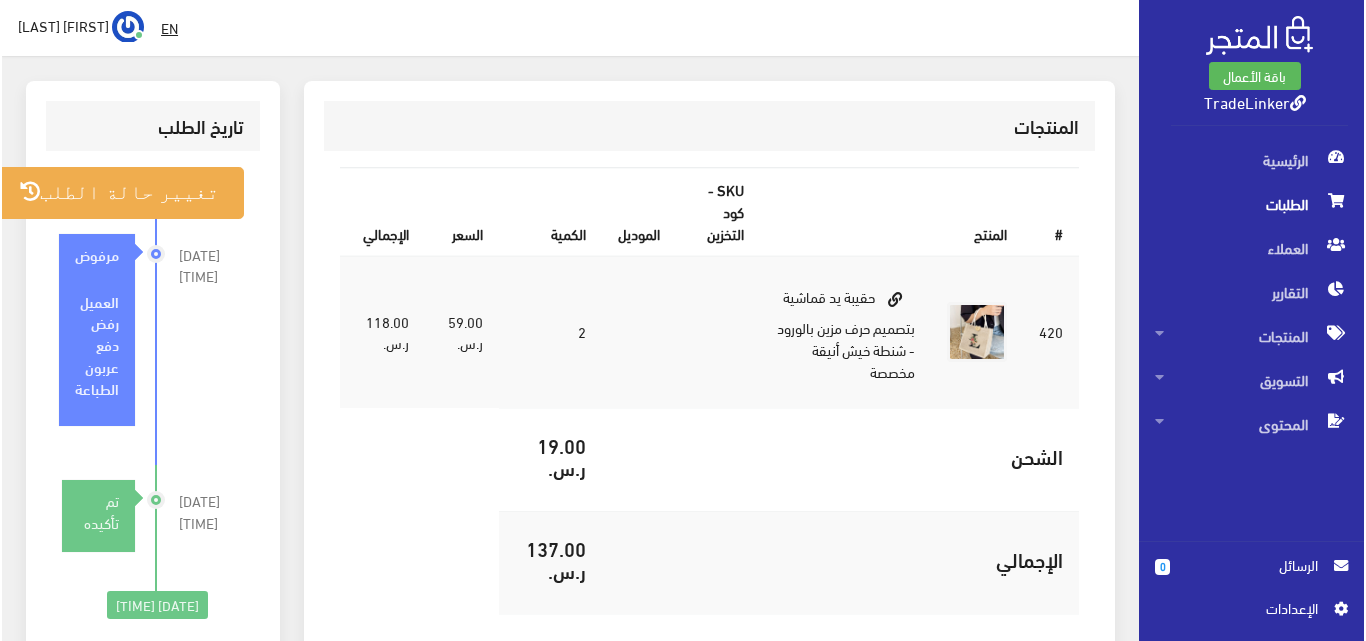 scroll, scrollTop: 700, scrollLeft: 0, axis: vertical 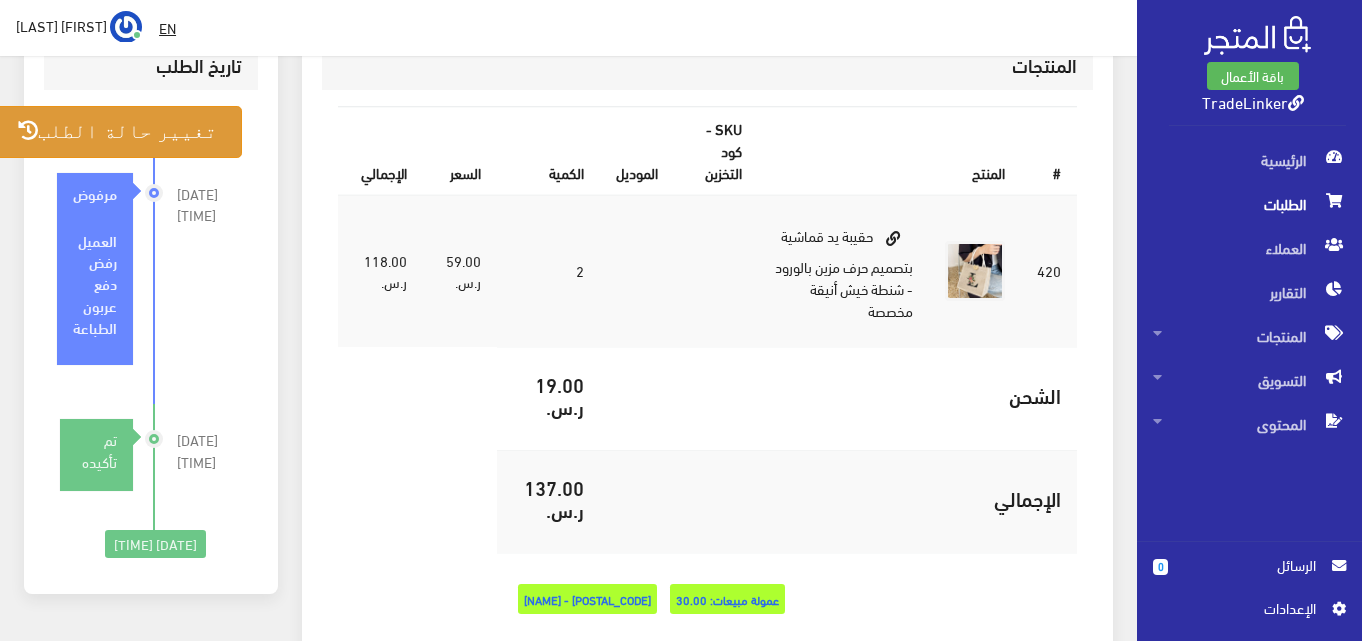 click on "تغيير حالة الطلب" at bounding box center (117, 131) 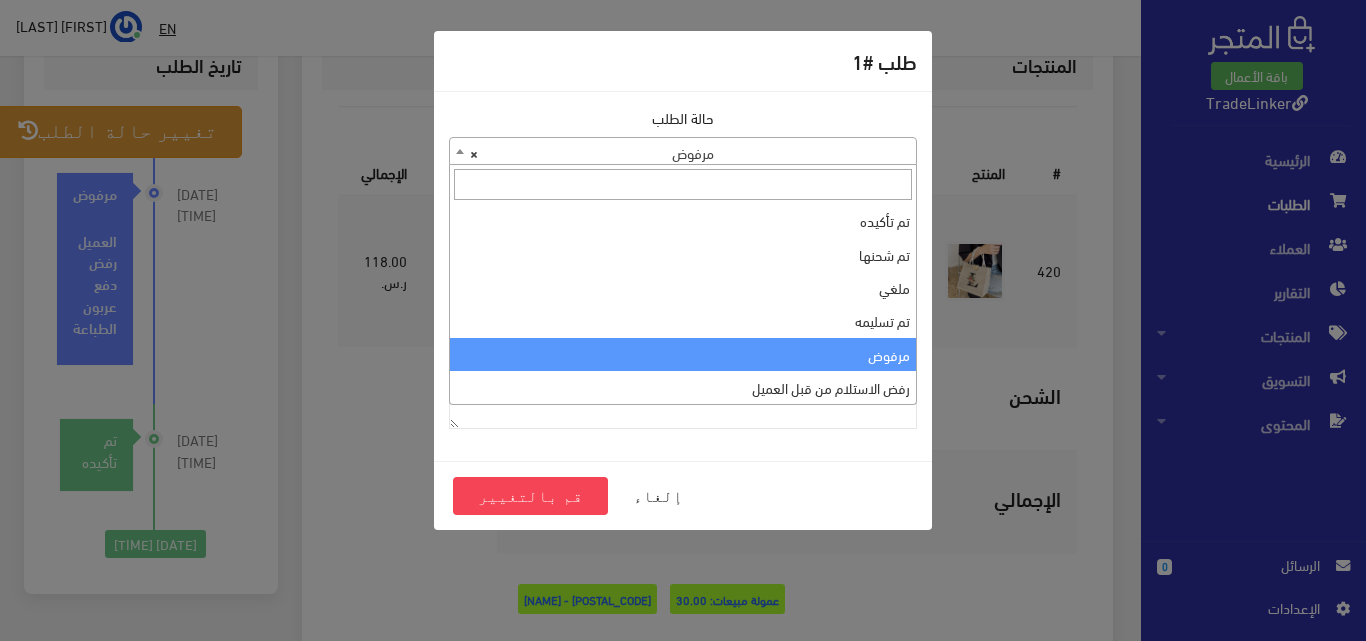 click on "× مرفوض" at bounding box center [683, 152] 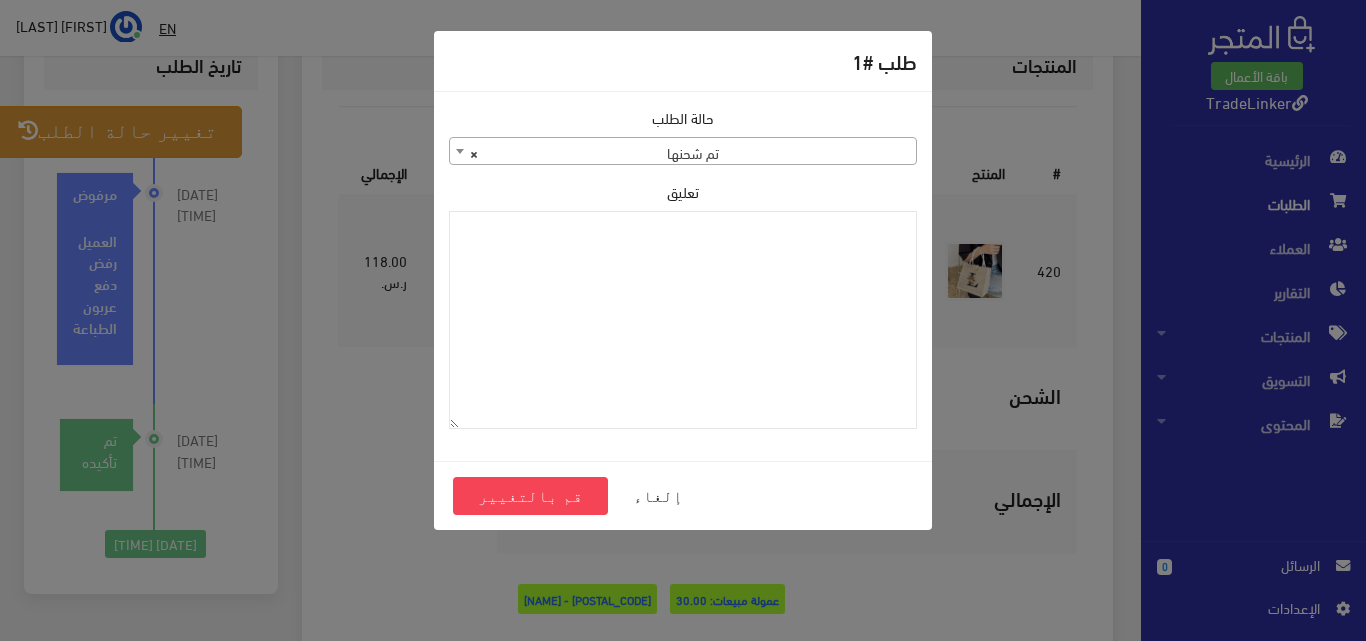 click on "× تم شحنها" at bounding box center (683, 152) 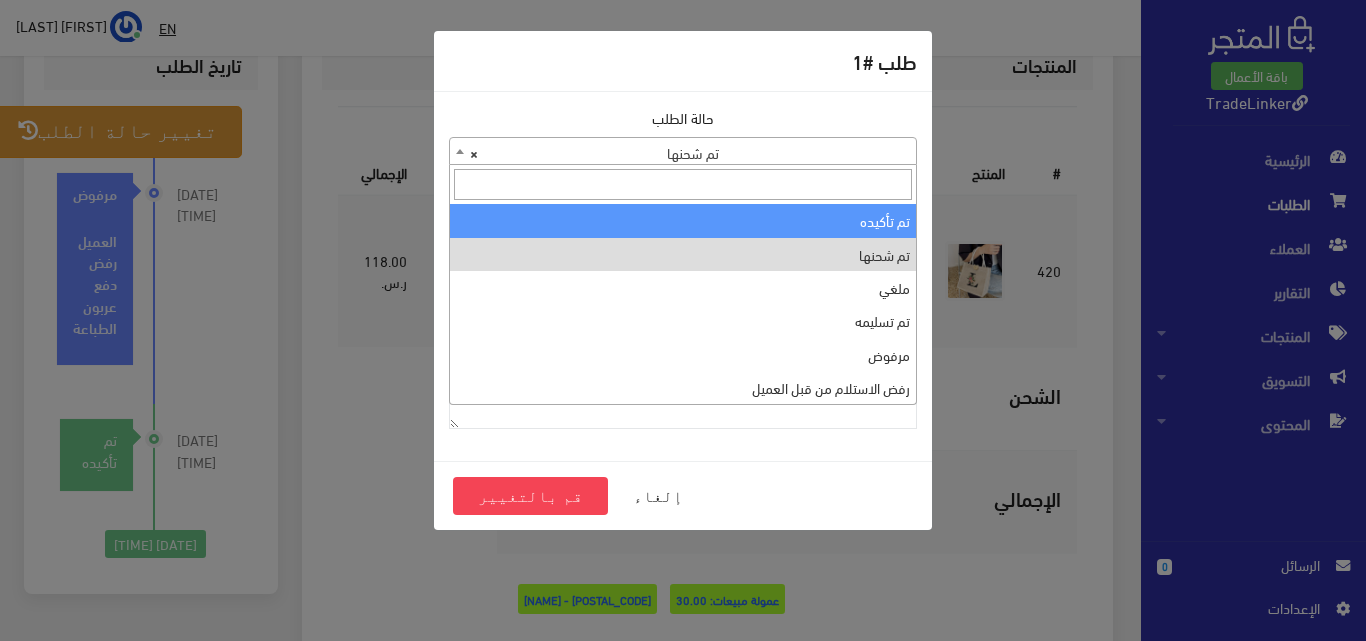 select on "1" 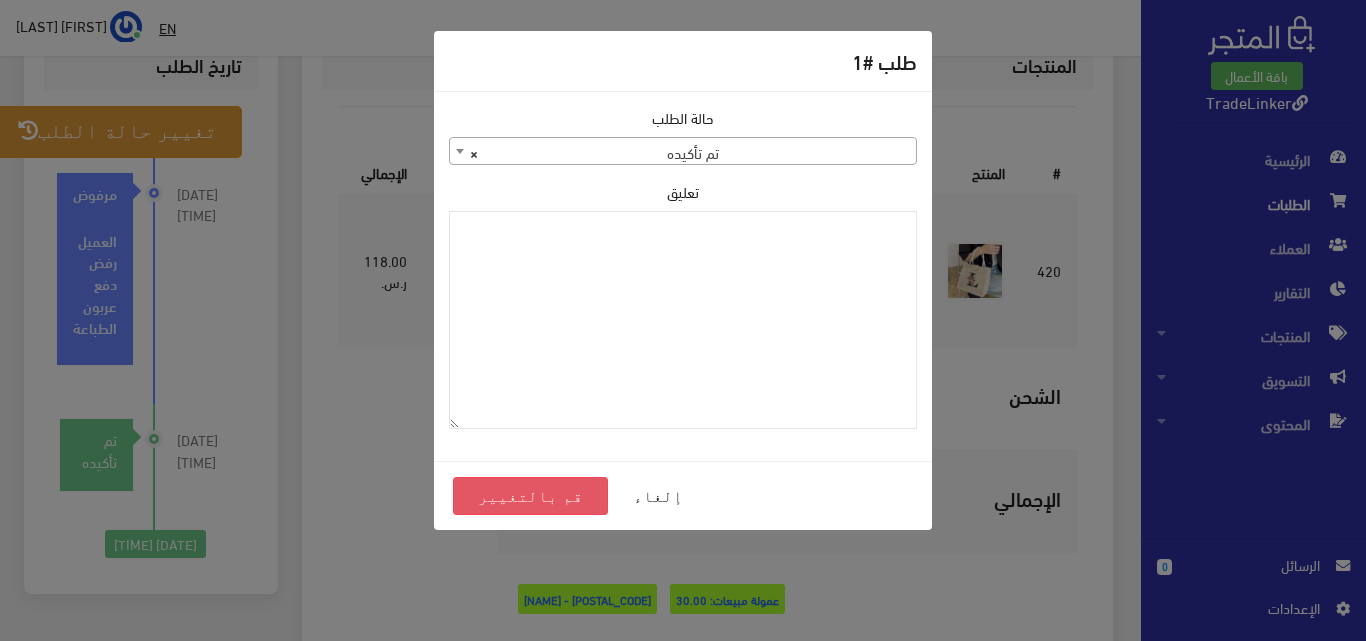 click on "قم بالتغيير" at bounding box center [530, 496] 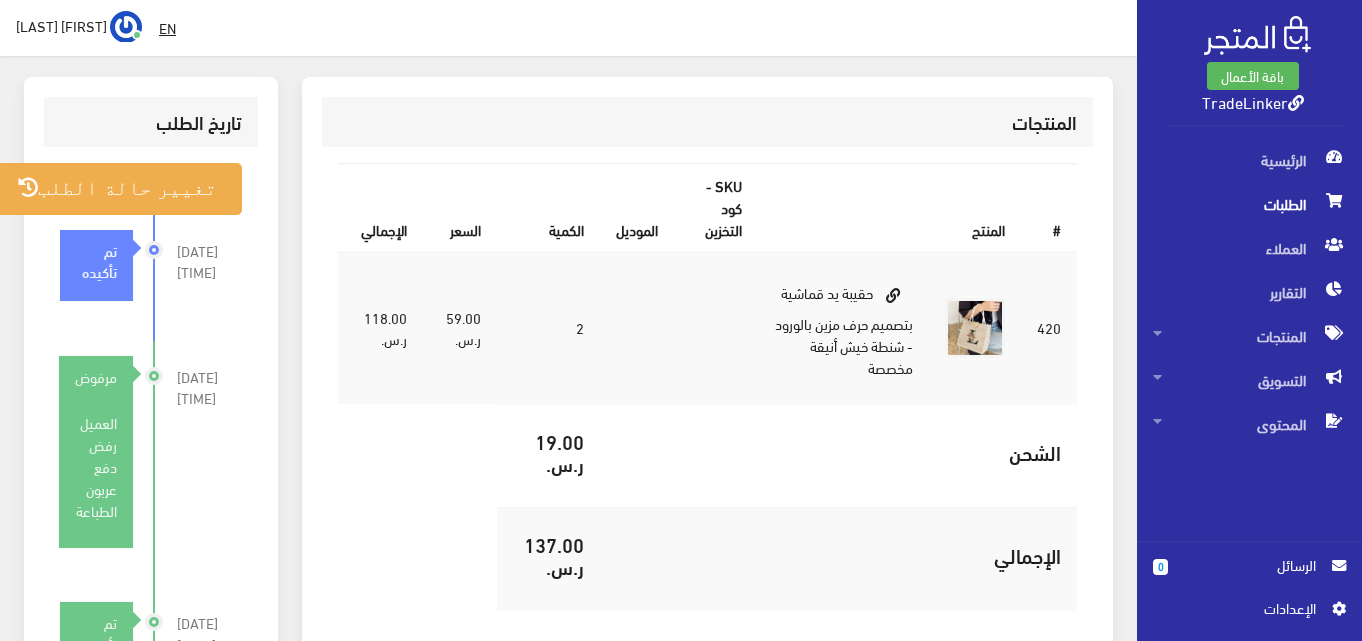 scroll, scrollTop: 300, scrollLeft: 0, axis: vertical 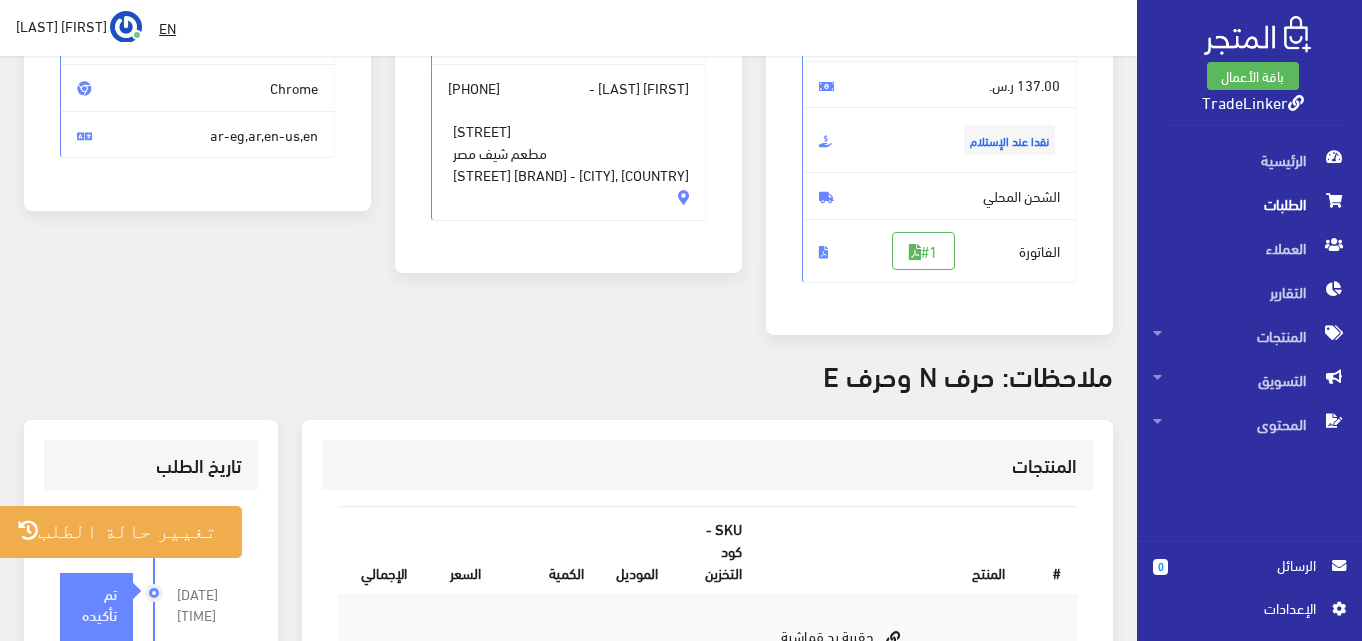click on "الطلبات" at bounding box center (1249, 204) 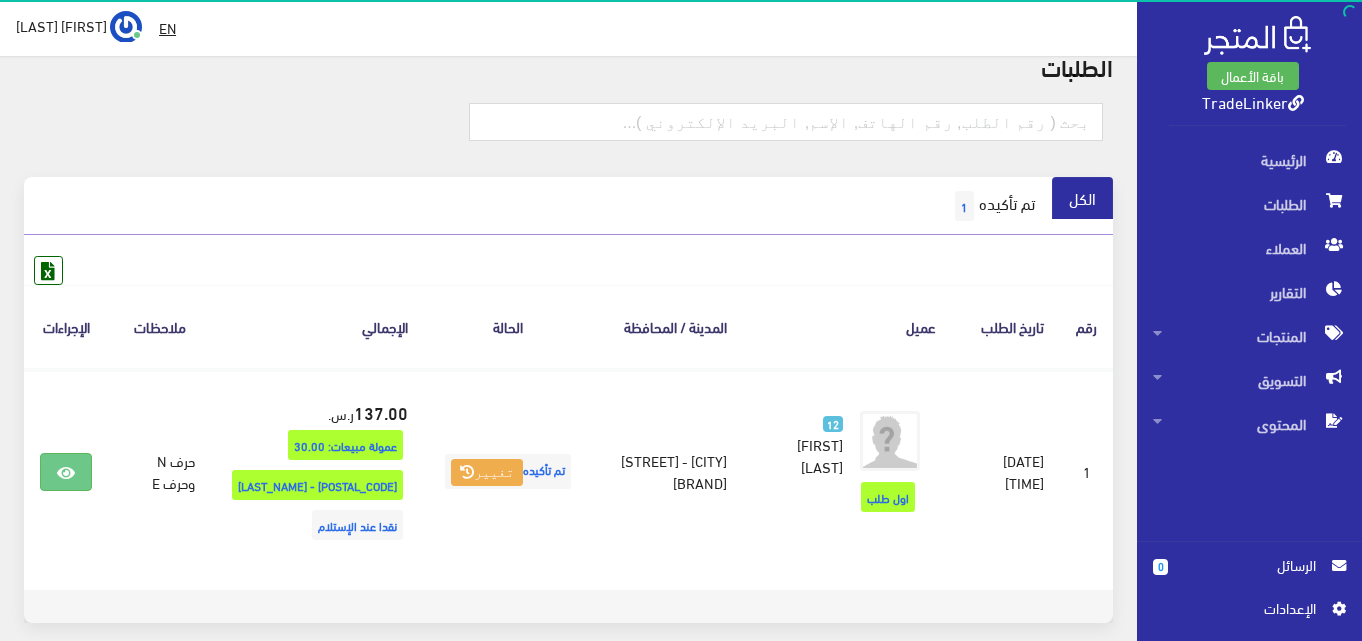 scroll, scrollTop: 175, scrollLeft: 0, axis: vertical 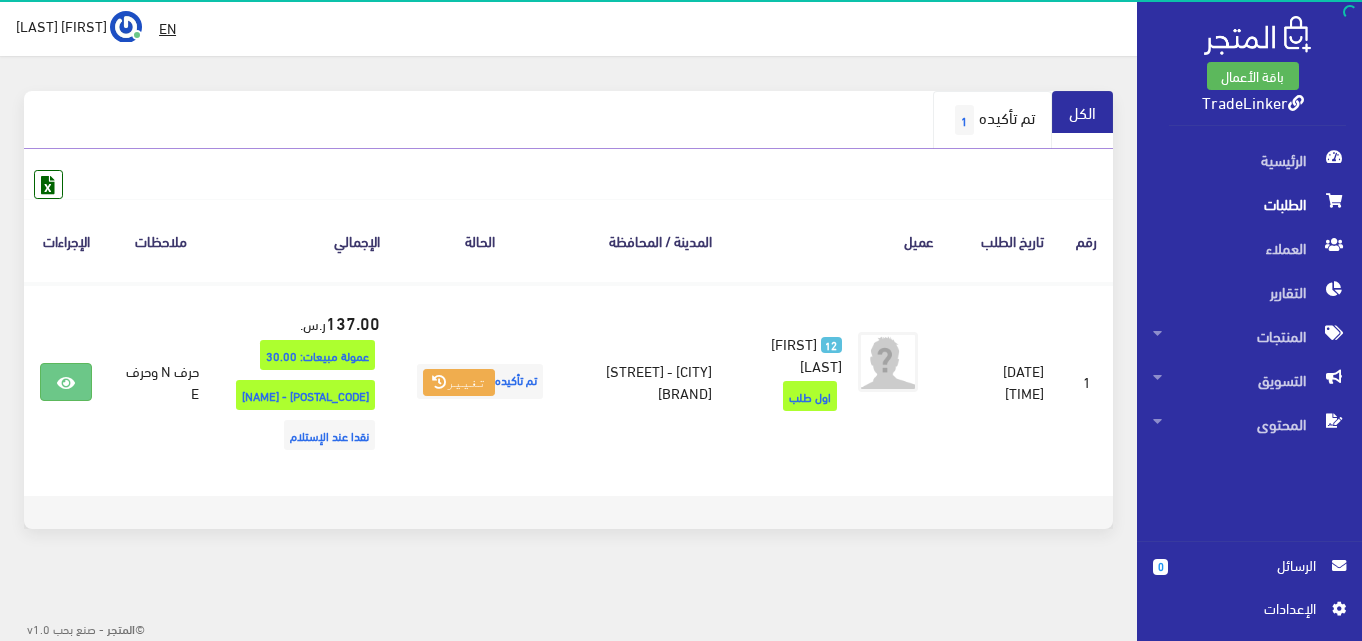 click on "تم تأكيده
1" at bounding box center (992, 120) 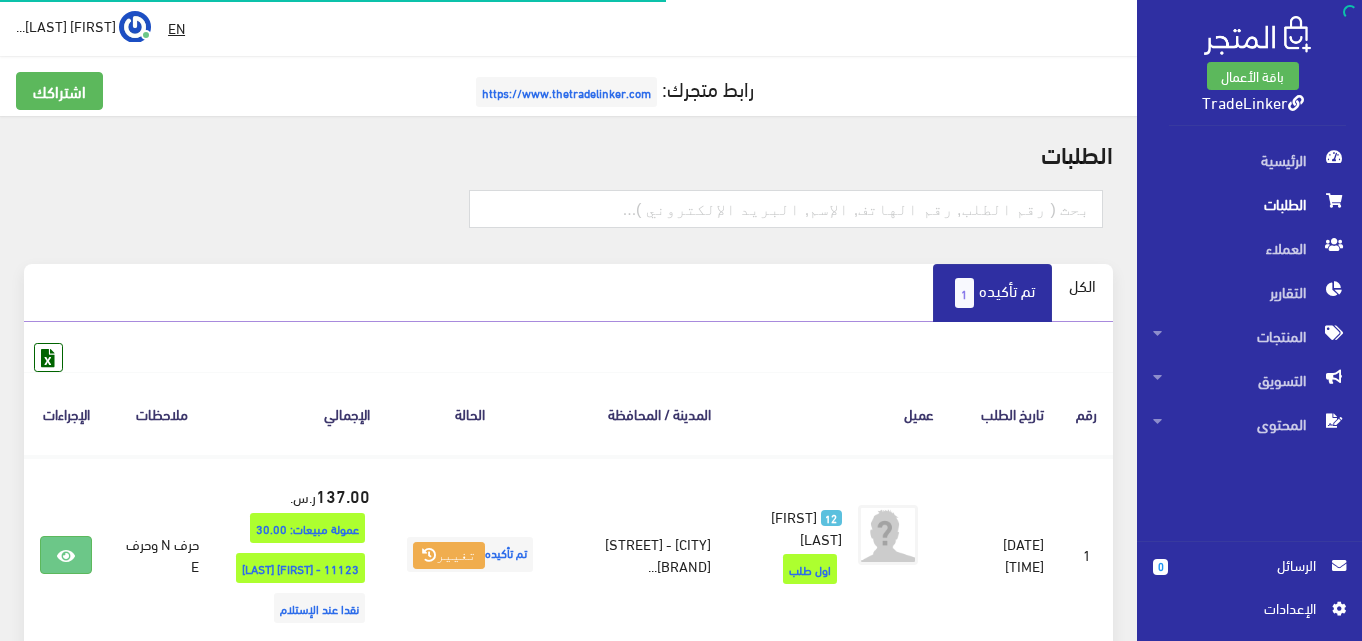 scroll, scrollTop: 0, scrollLeft: 0, axis: both 